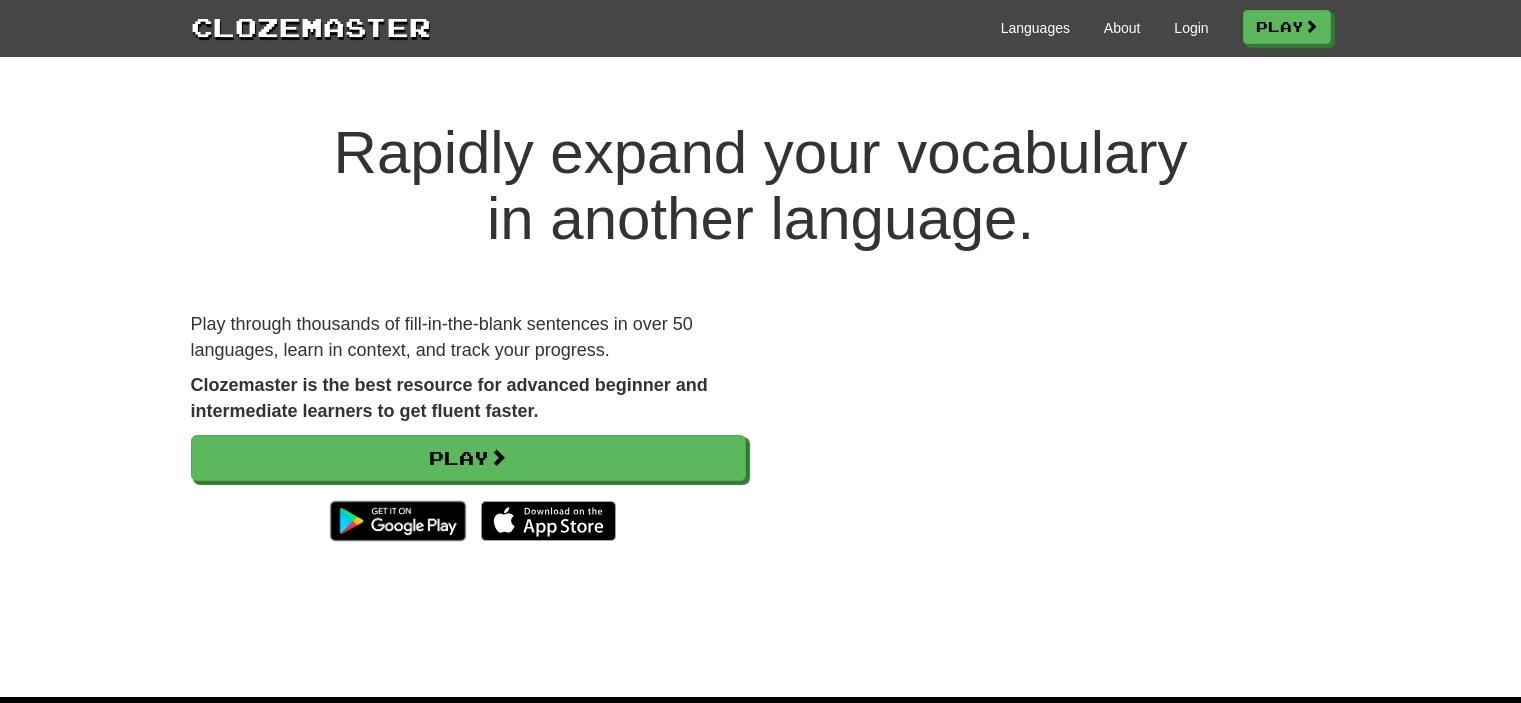 scroll, scrollTop: 0, scrollLeft: 0, axis: both 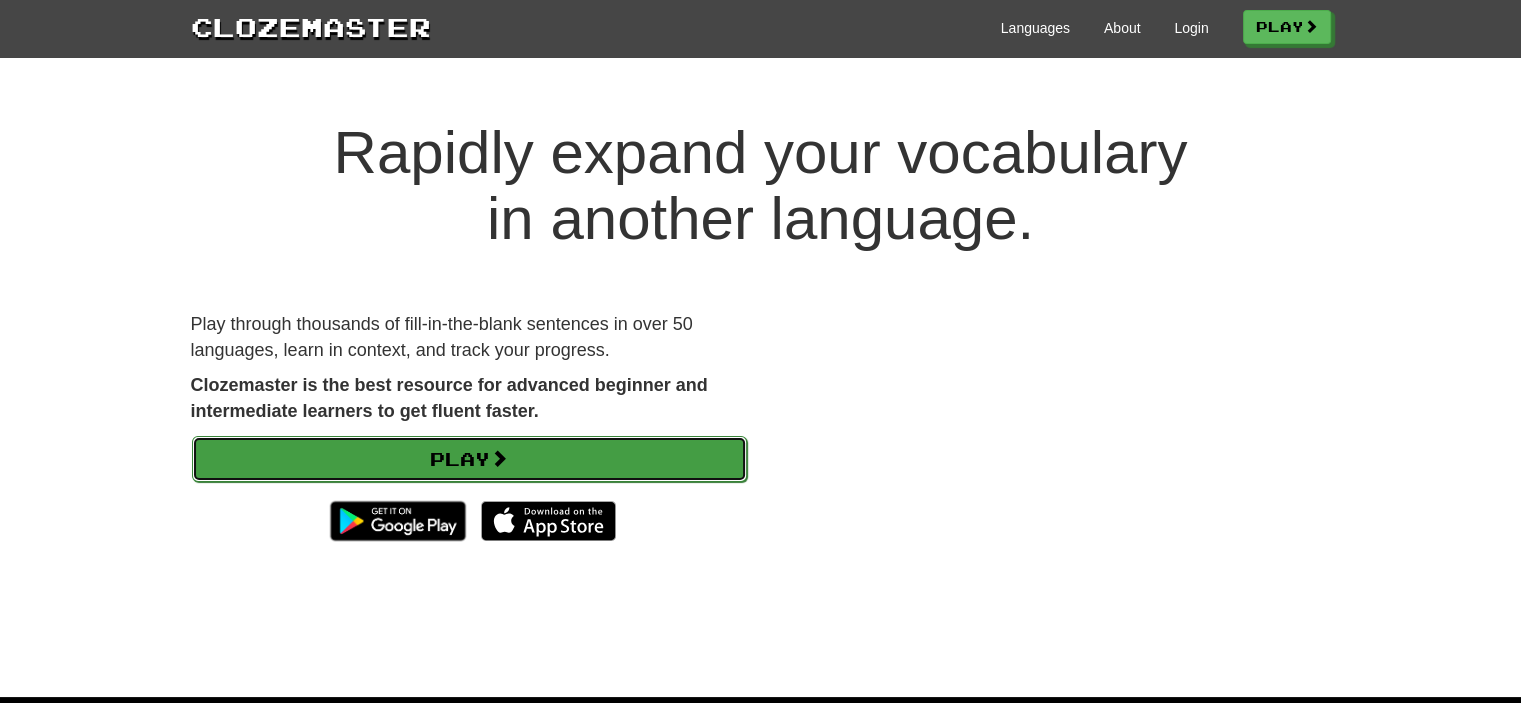 click at bounding box center (499, 458) 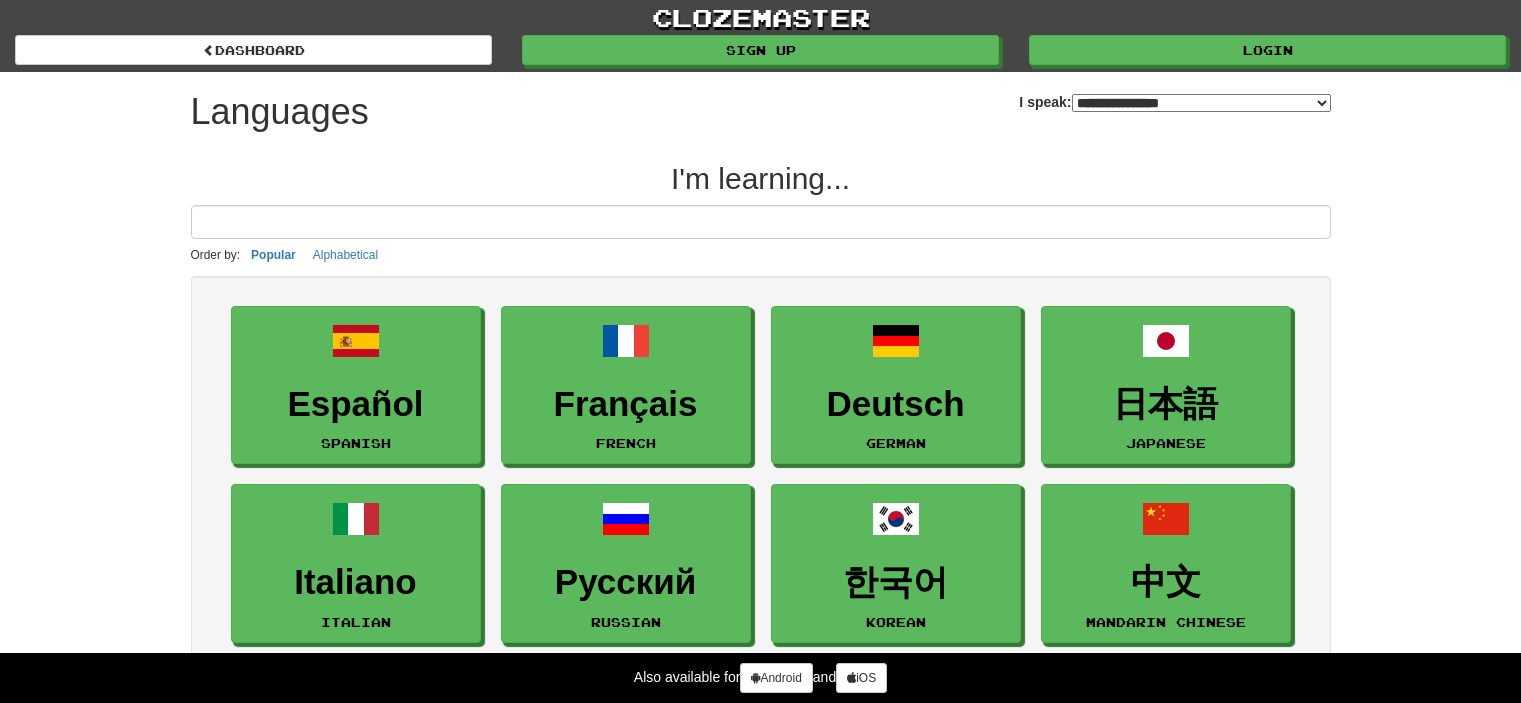 select on "*******" 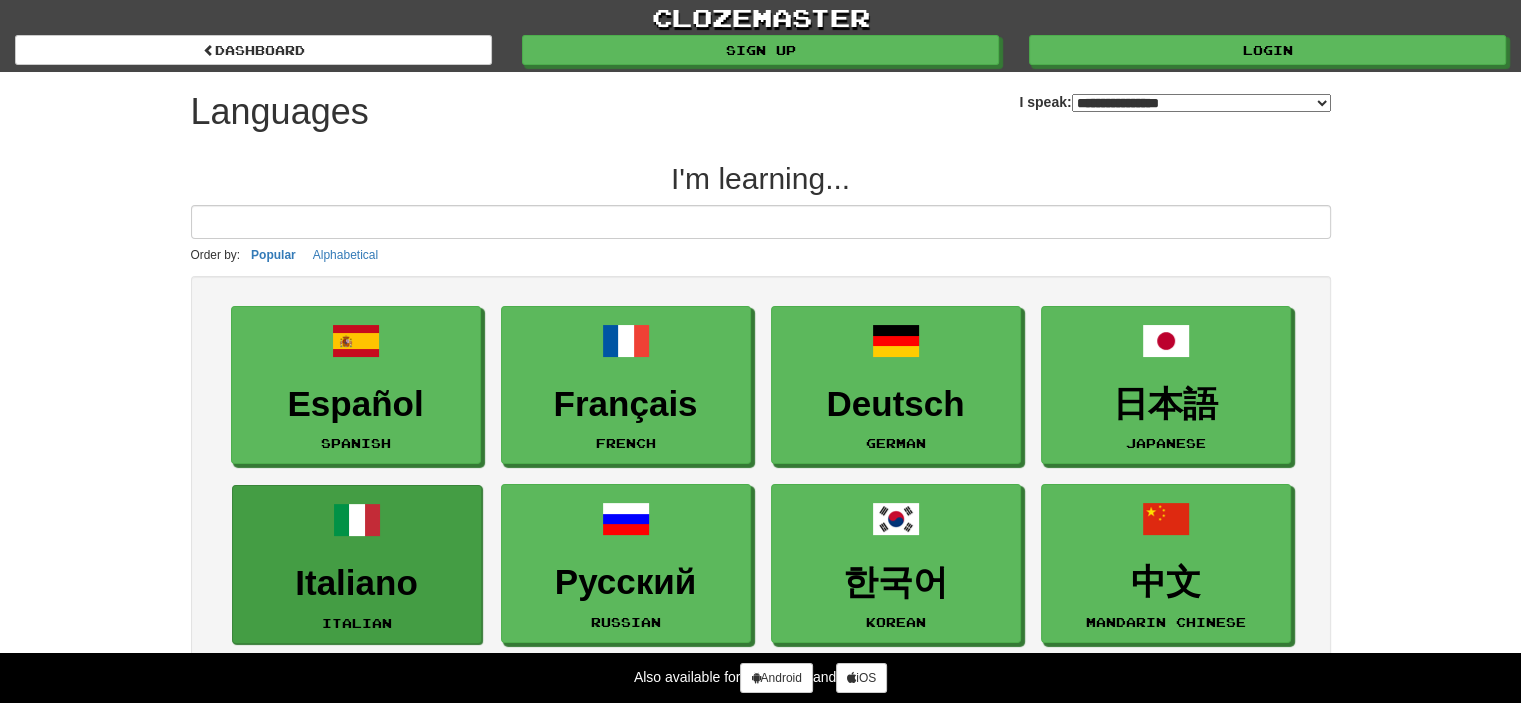 click at bounding box center (357, 520) 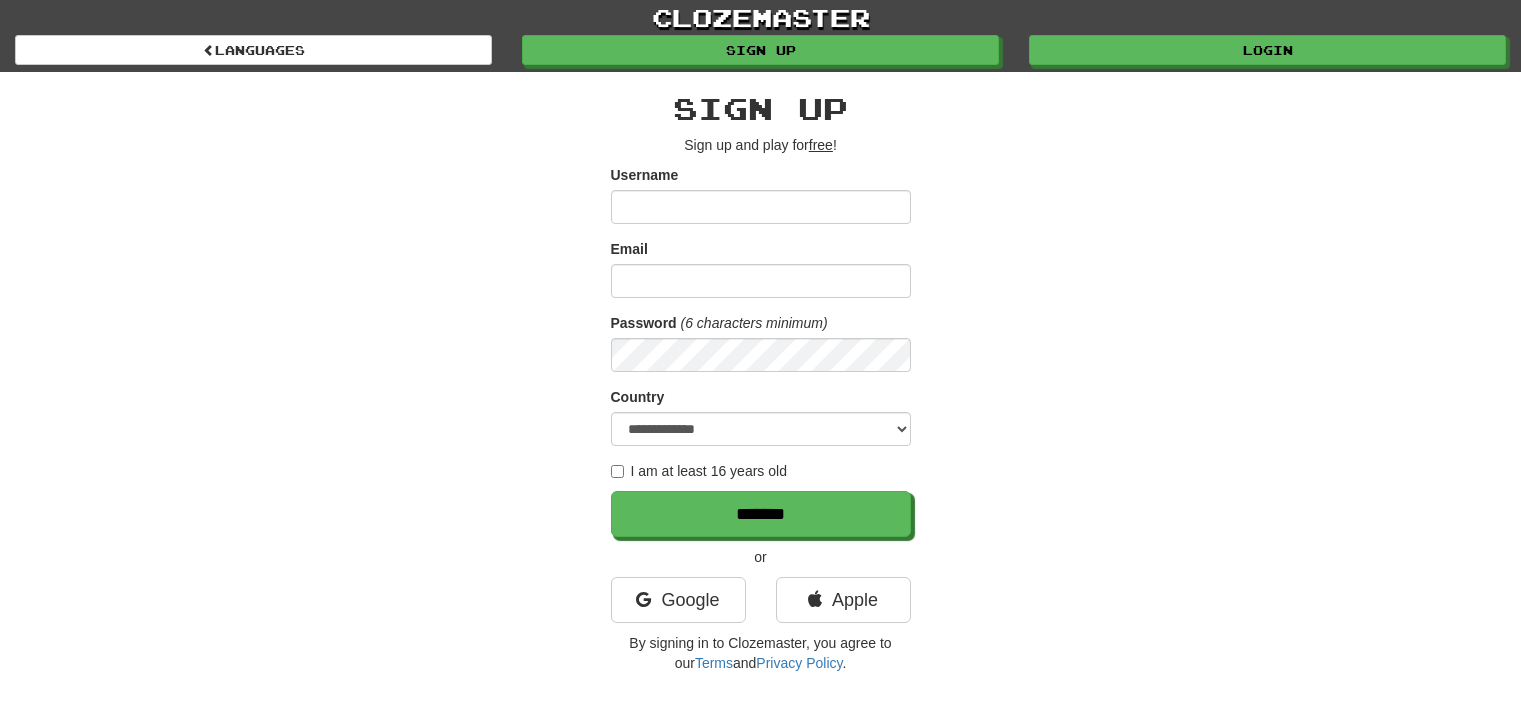 scroll, scrollTop: 0, scrollLeft: 0, axis: both 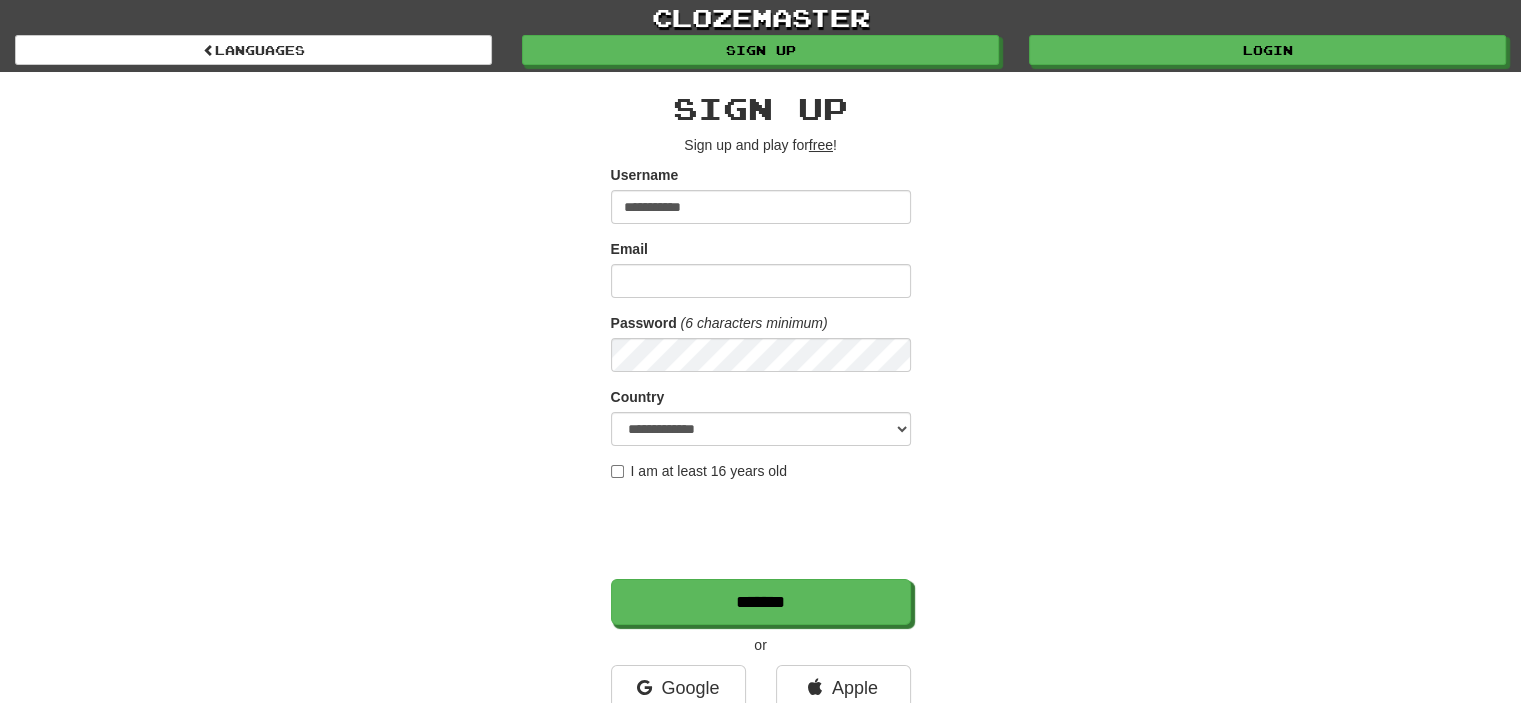 type on "**********" 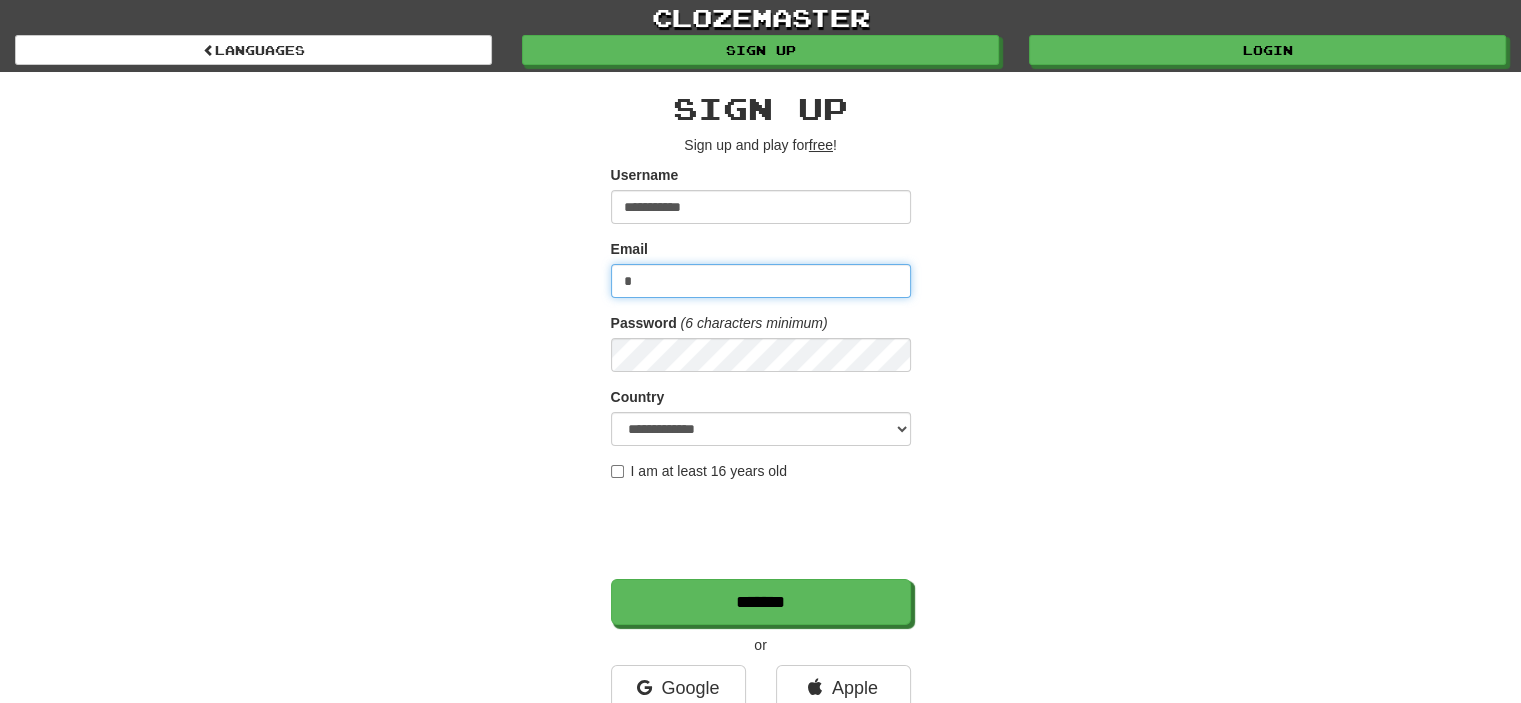 type on "**********" 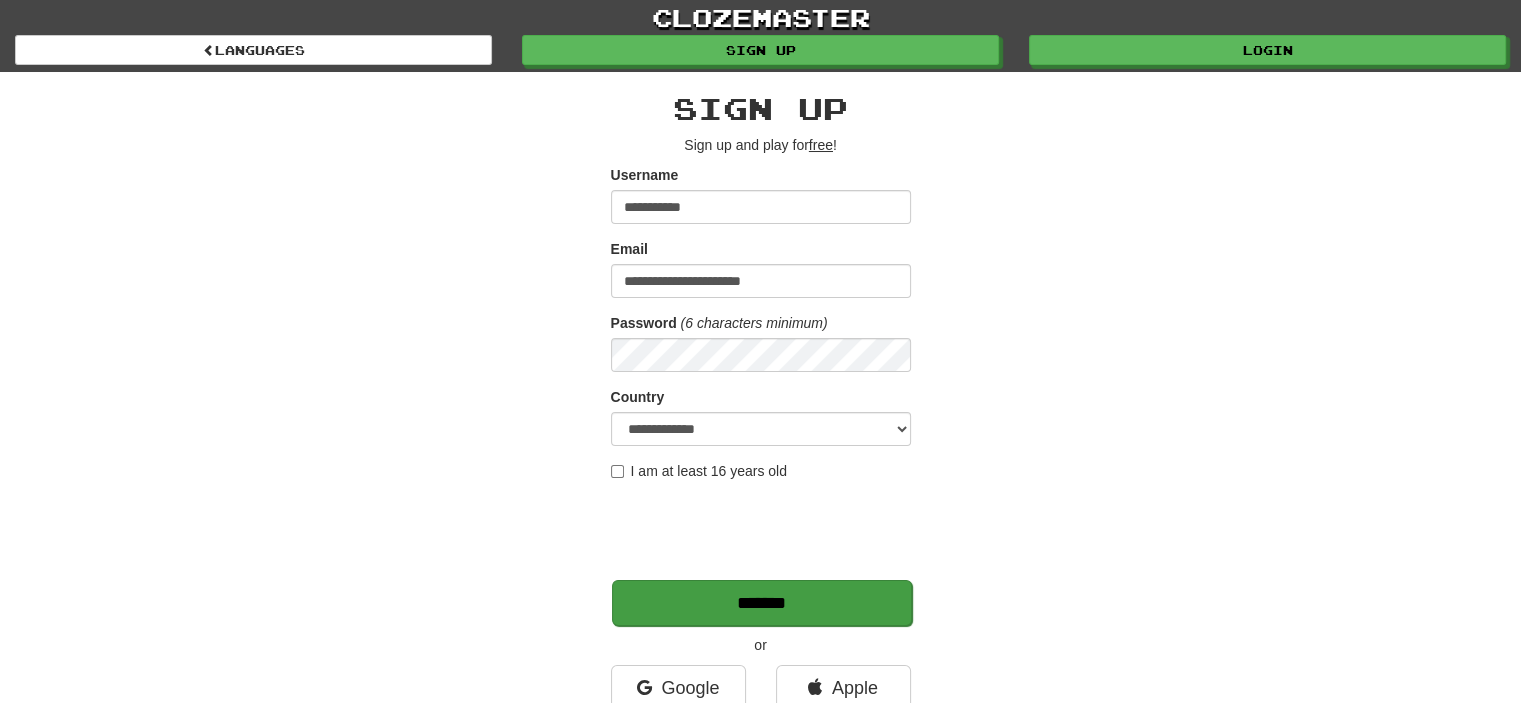 click on "*******" at bounding box center [762, 603] 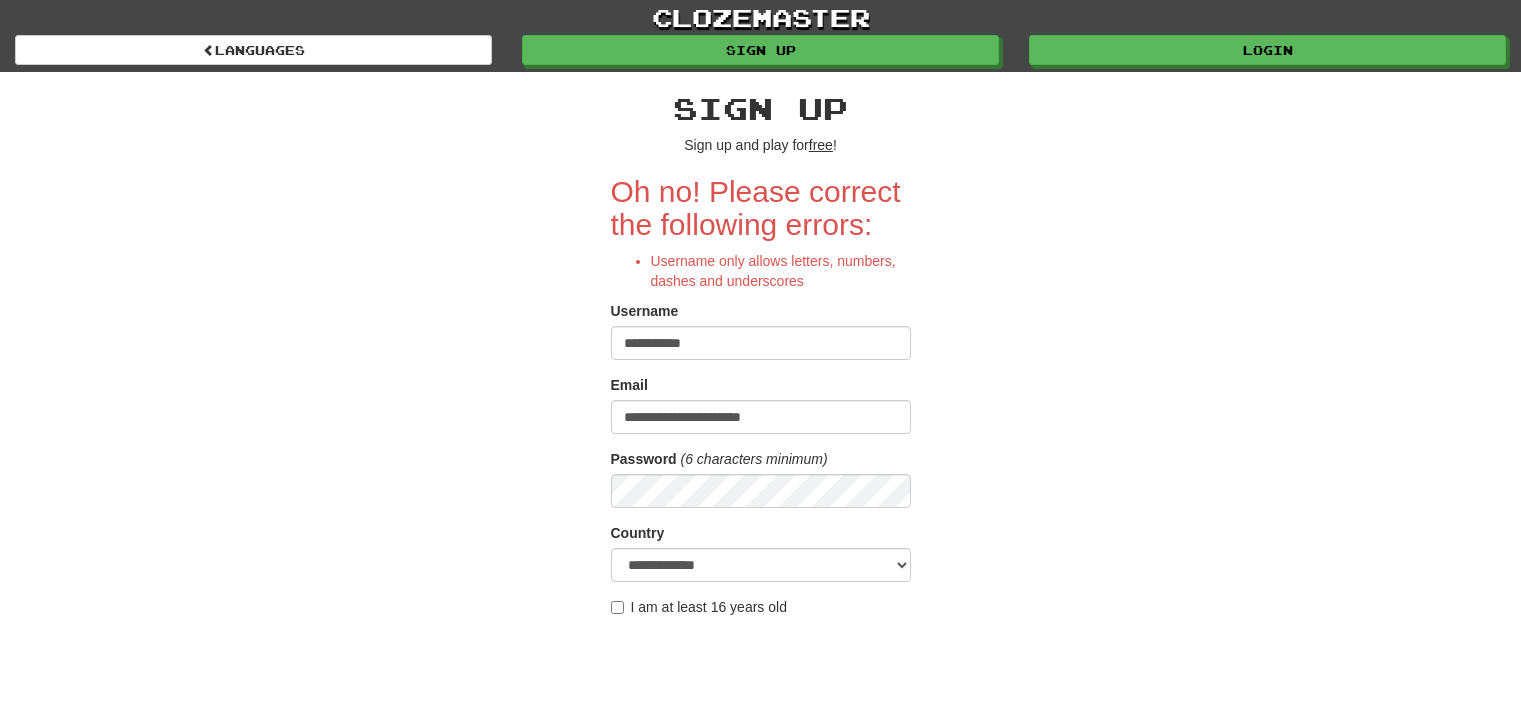scroll, scrollTop: 0, scrollLeft: 0, axis: both 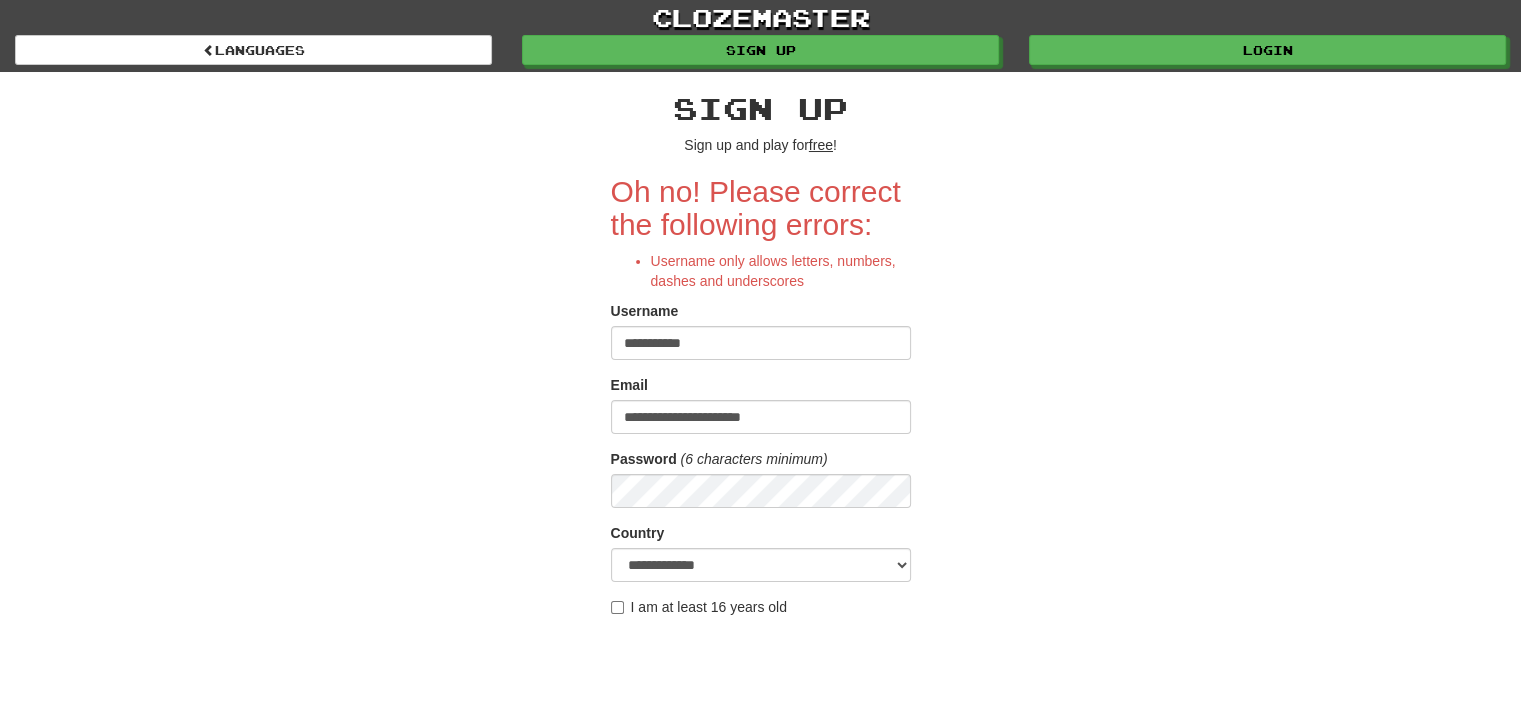 click on "**********" at bounding box center [761, 343] 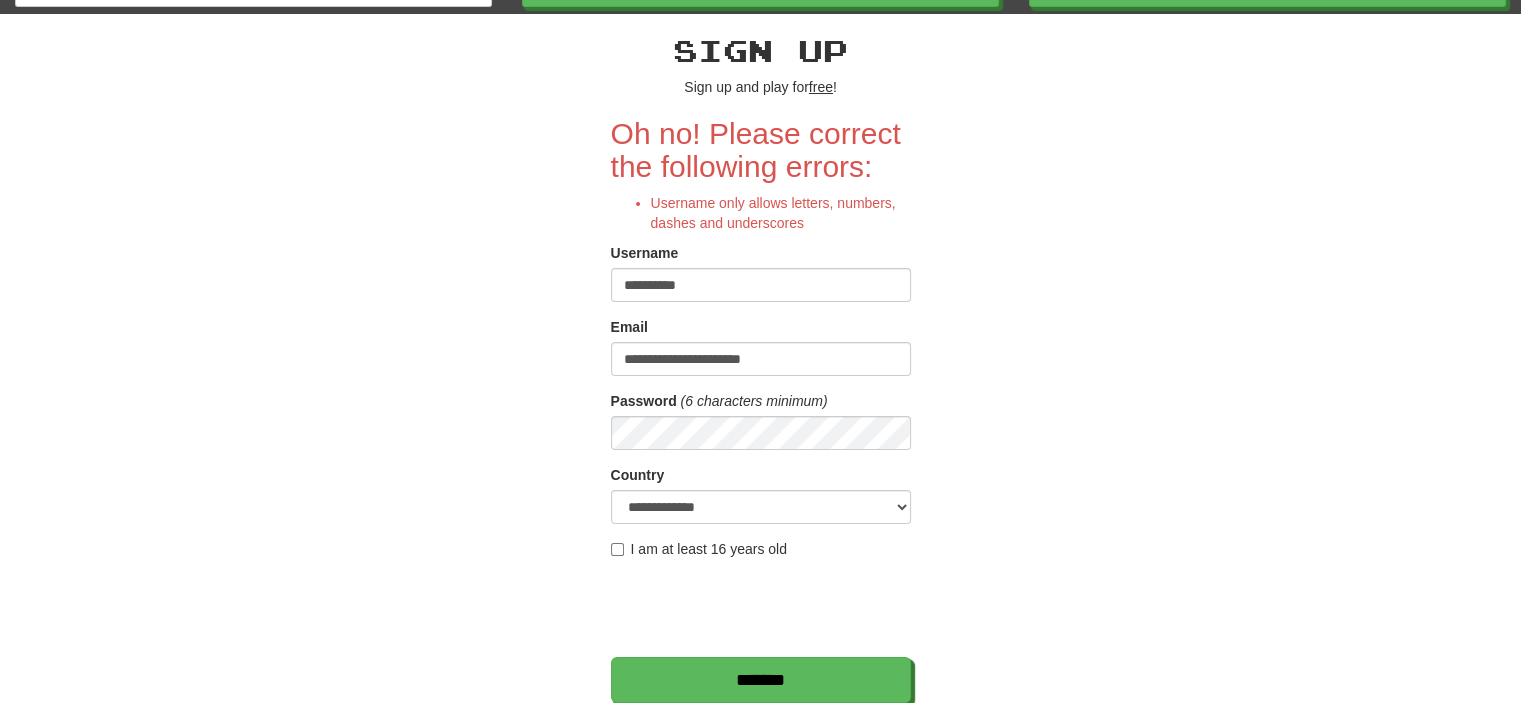 scroll, scrollTop: 61, scrollLeft: 0, axis: vertical 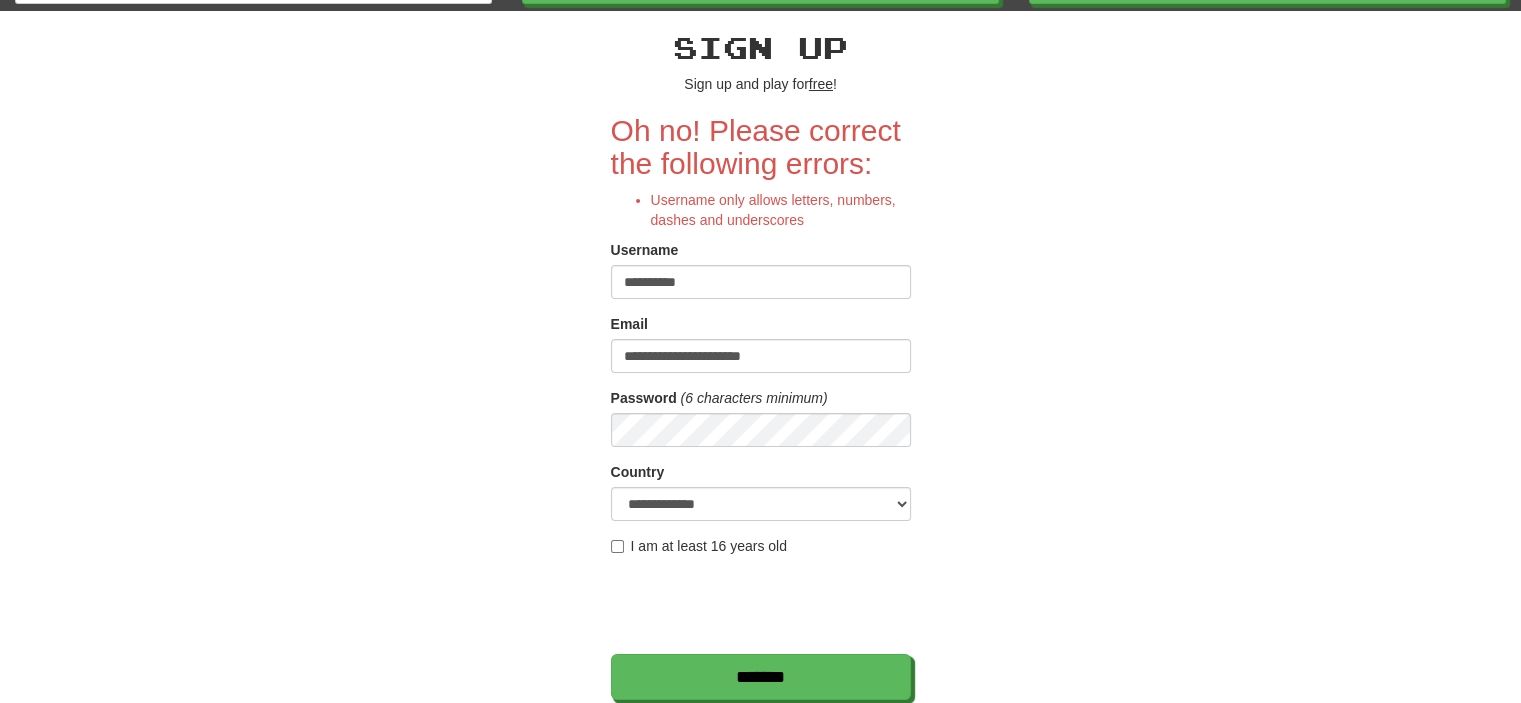 type on "**********" 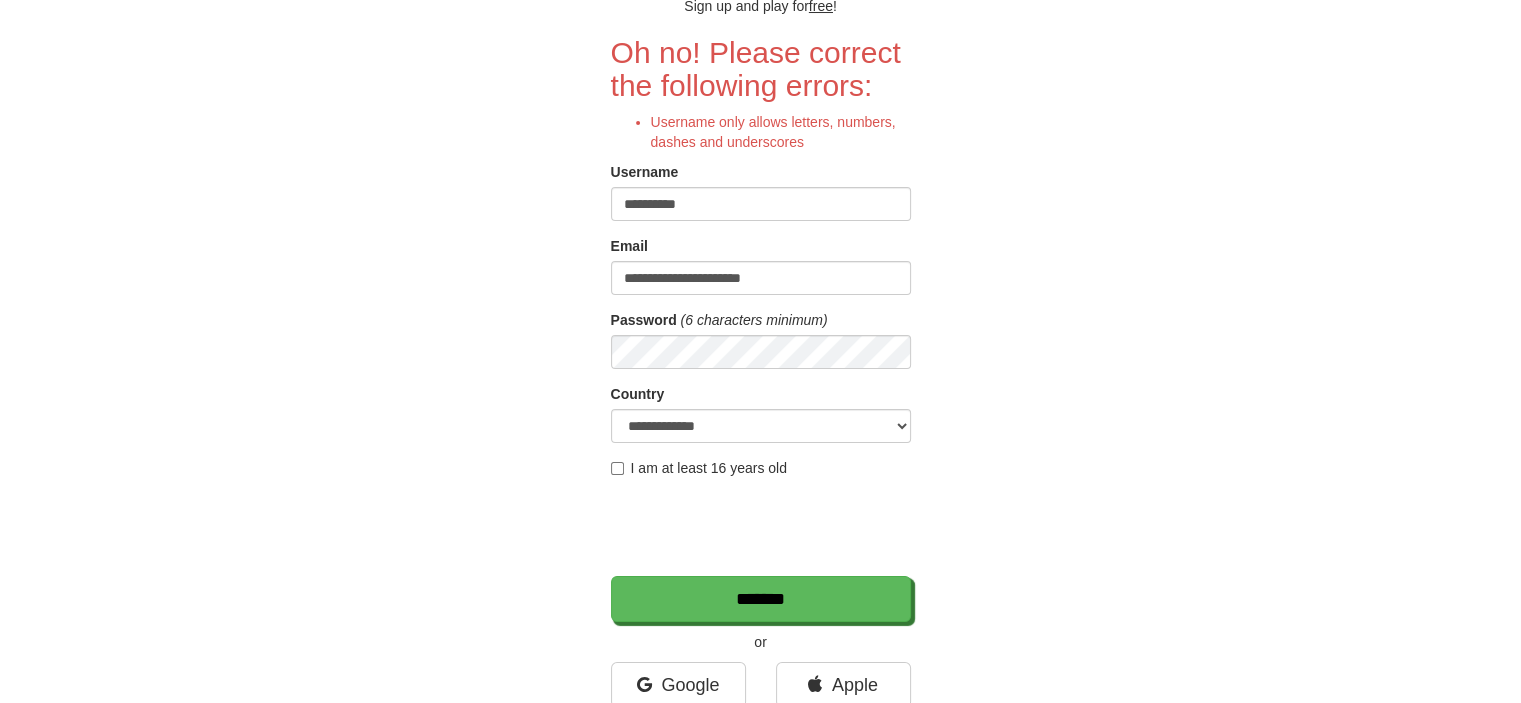 scroll, scrollTop: 220, scrollLeft: 0, axis: vertical 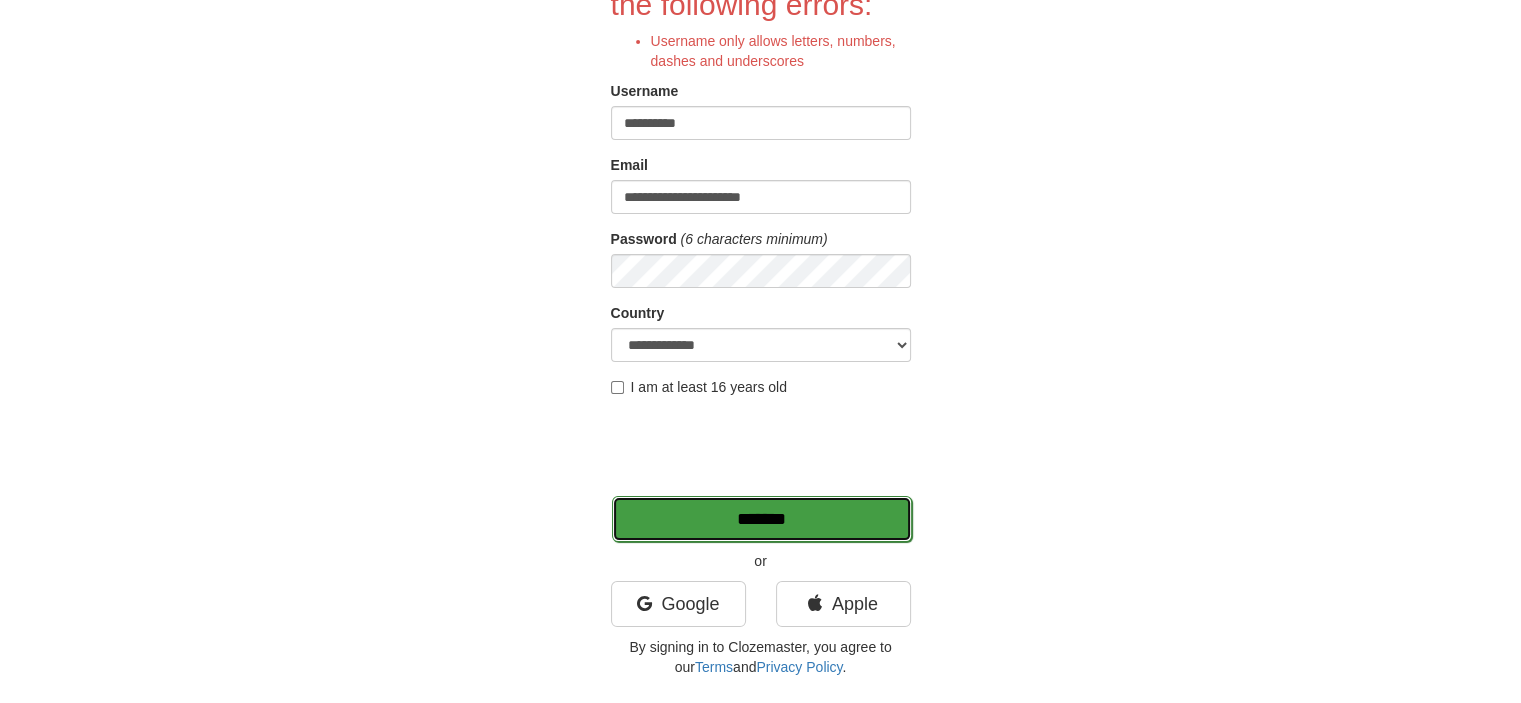 click on "*******" at bounding box center [762, 519] 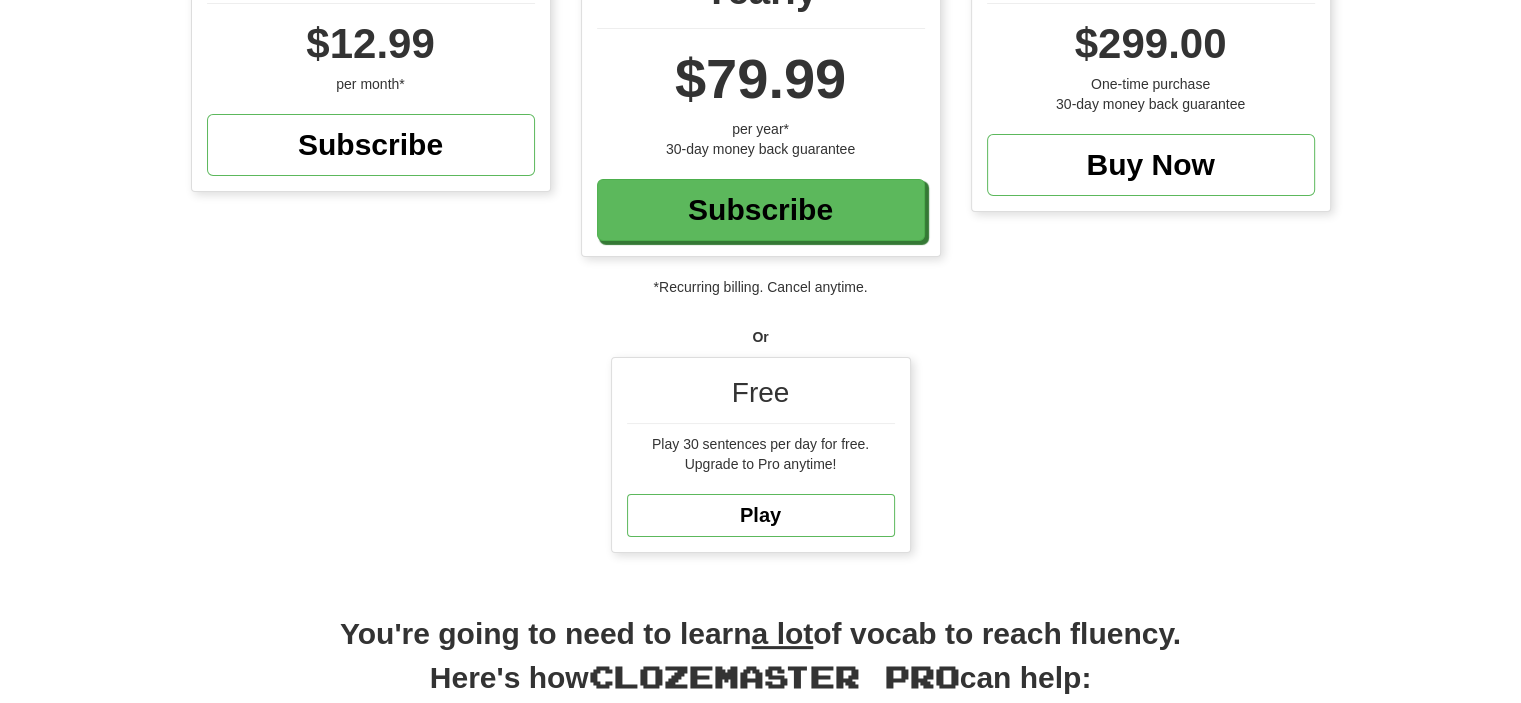 scroll, scrollTop: 294, scrollLeft: 0, axis: vertical 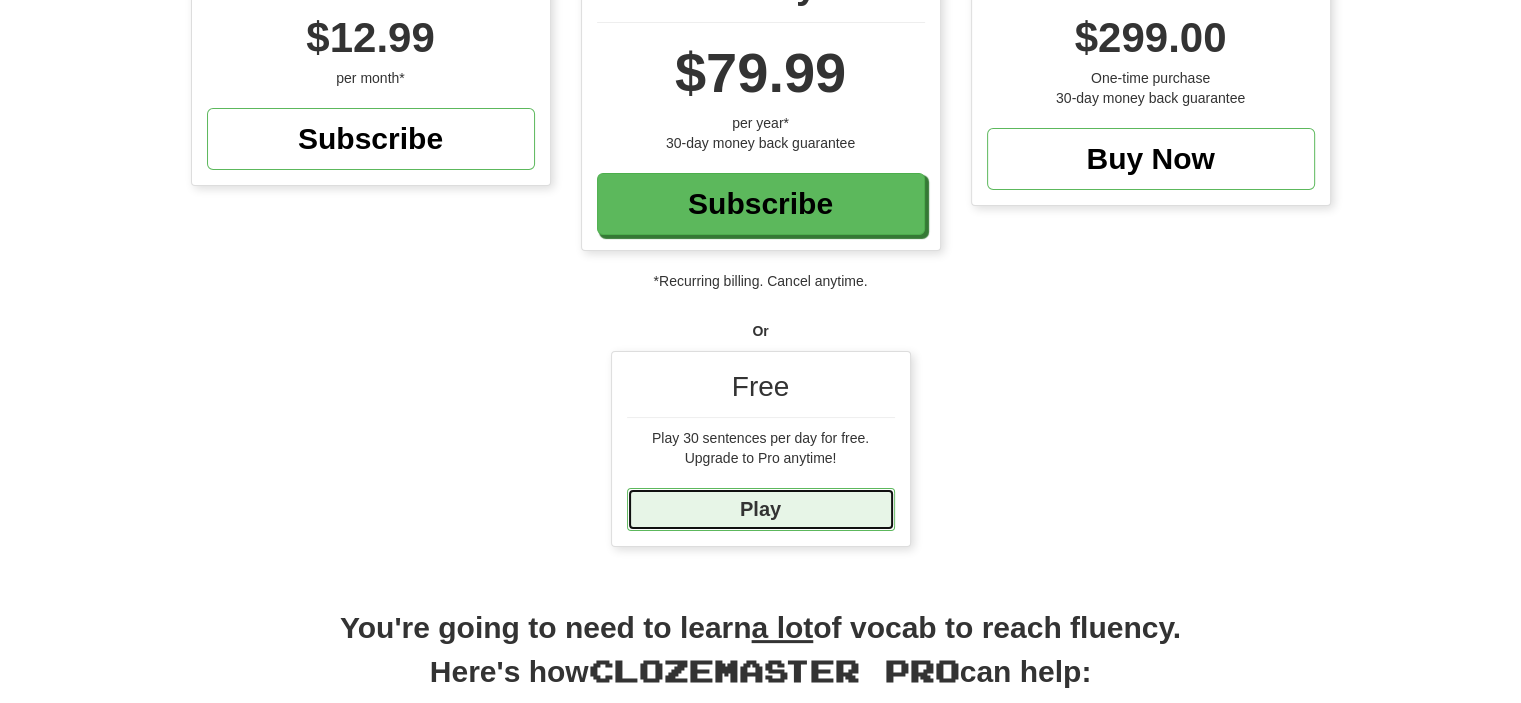 click on "Play" at bounding box center (761, 509) 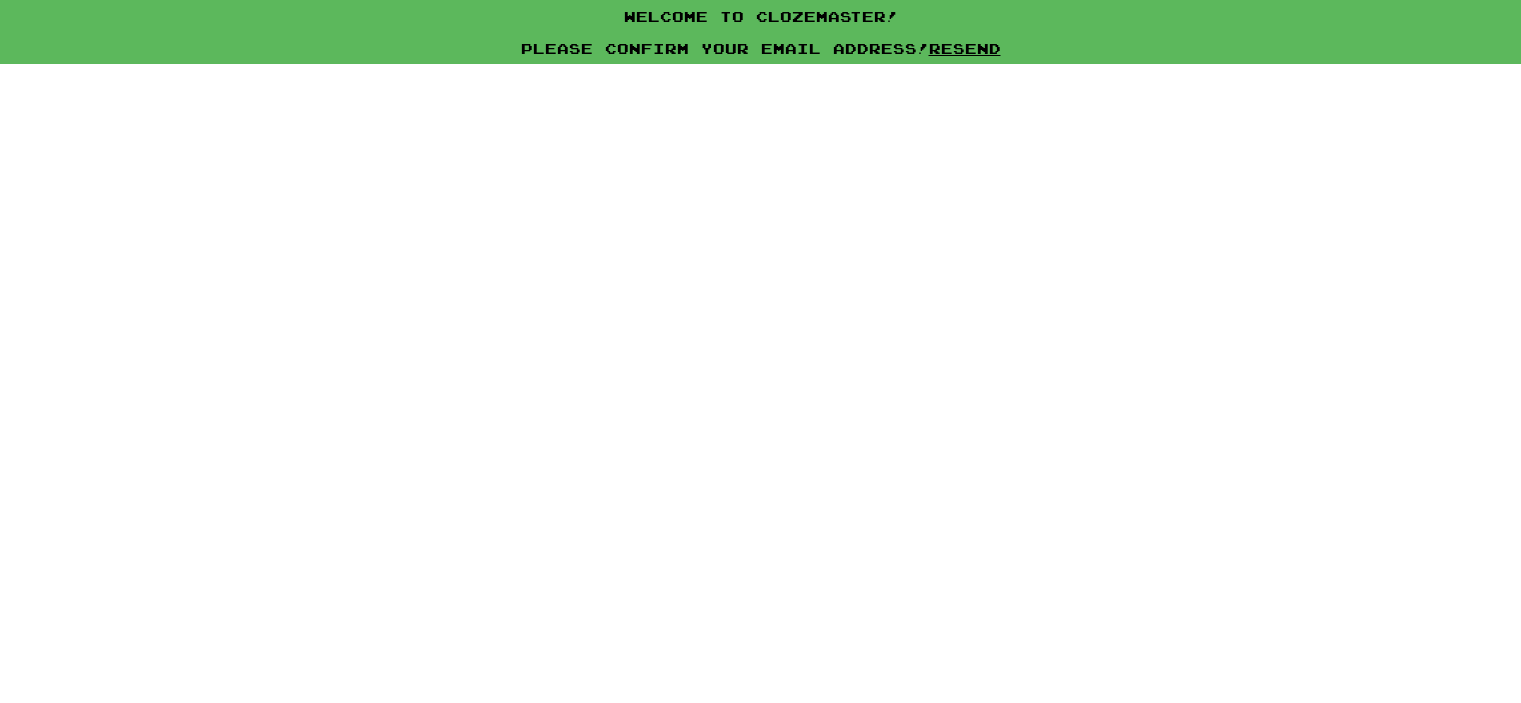scroll, scrollTop: 0, scrollLeft: 0, axis: both 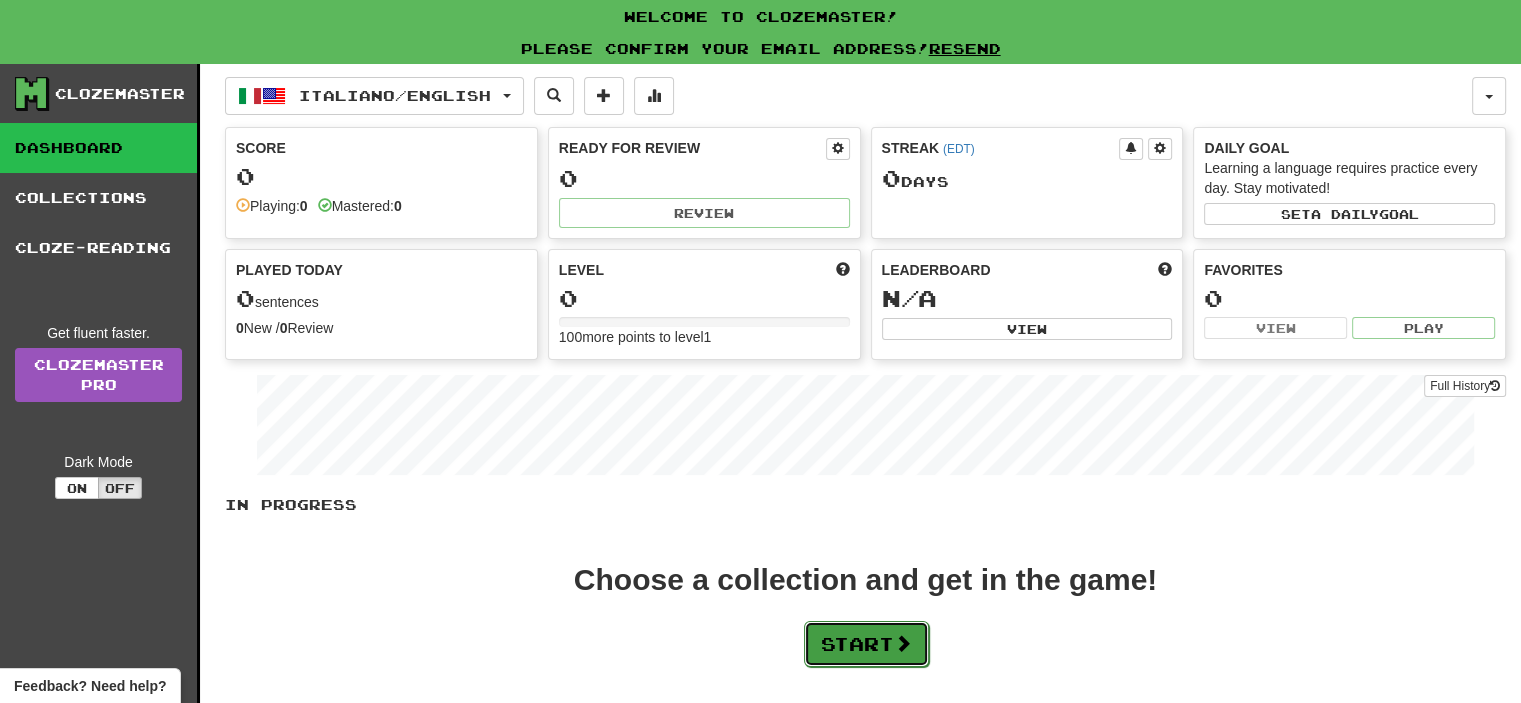 click on "Start" at bounding box center (866, 644) 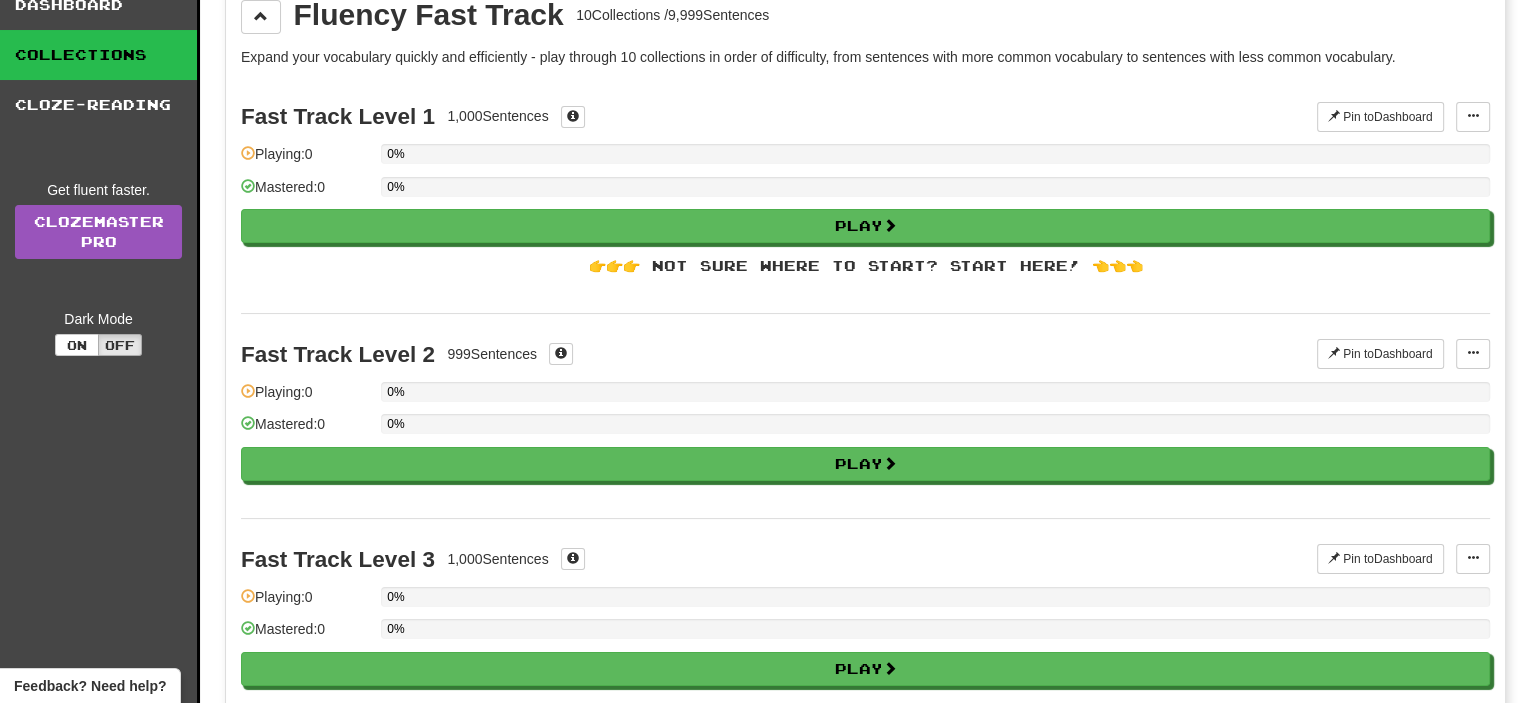 scroll, scrollTop: 144, scrollLeft: 0, axis: vertical 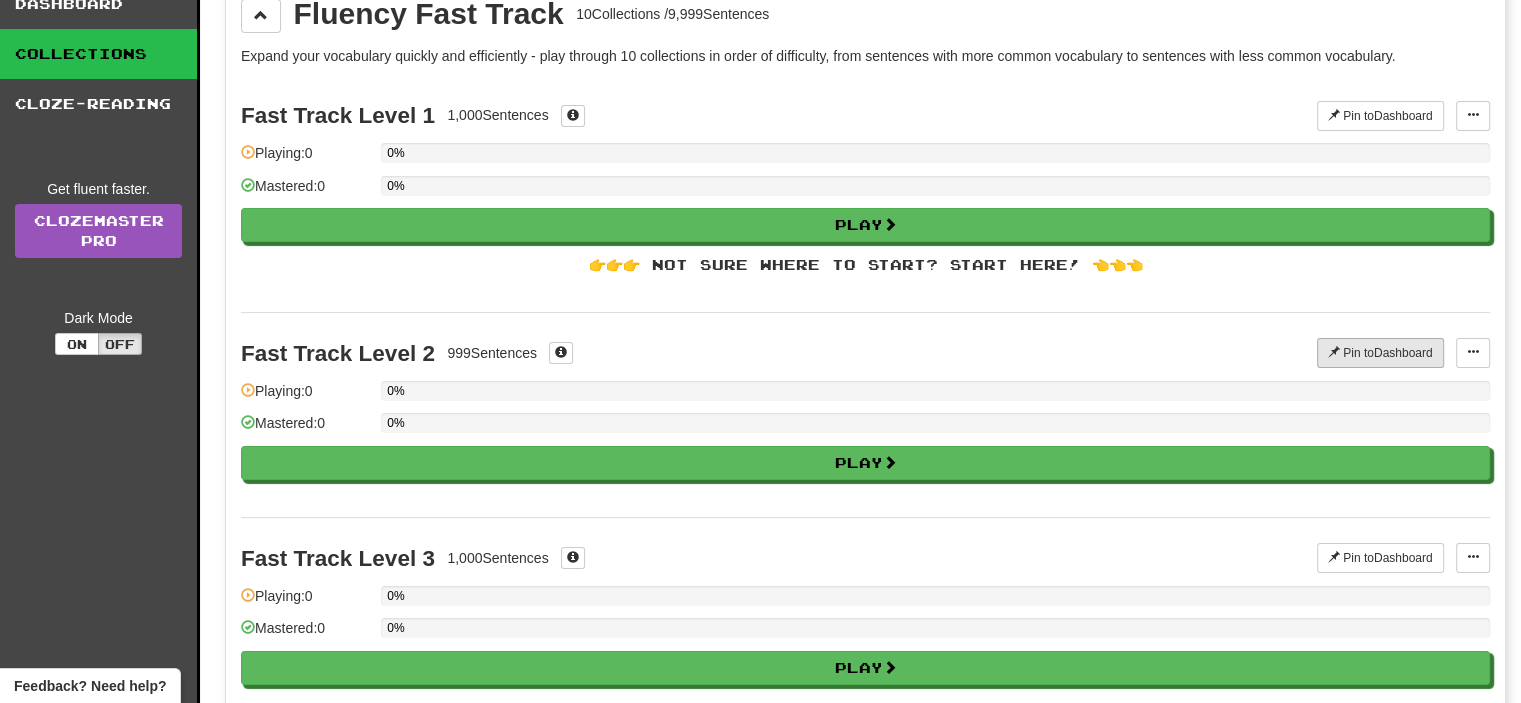 click on "Pin to  Dashboard" at bounding box center (1380, 353) 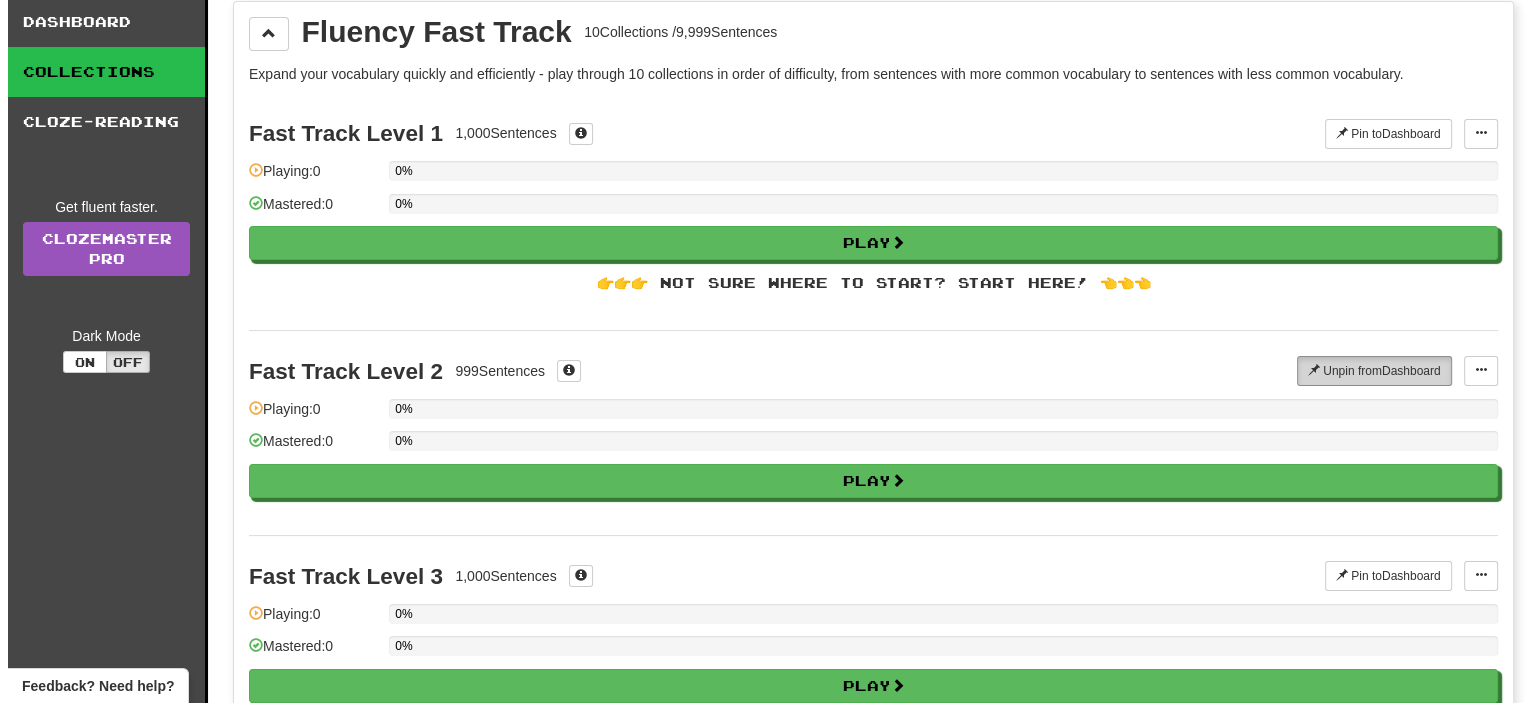 scroll, scrollTop: 127, scrollLeft: 0, axis: vertical 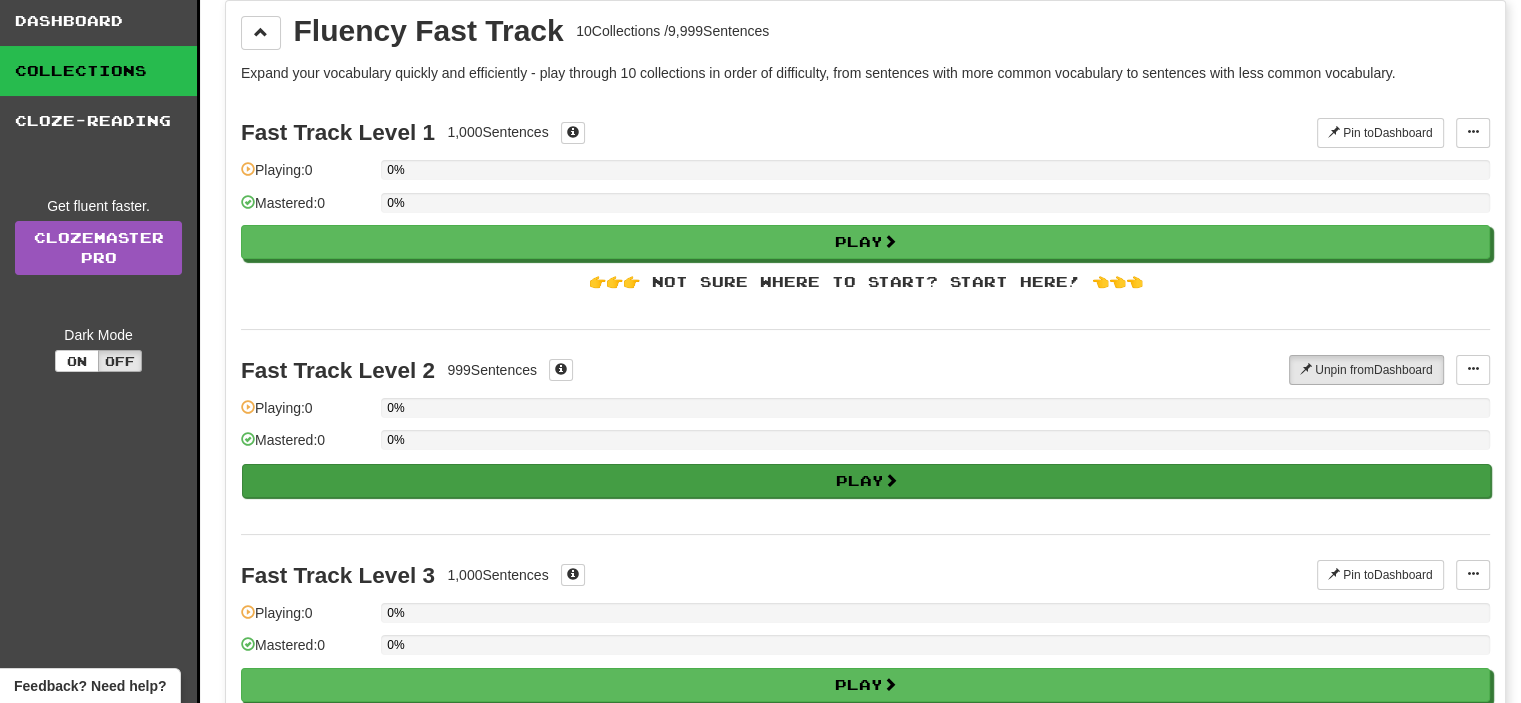 click on "Play" at bounding box center [866, 481] 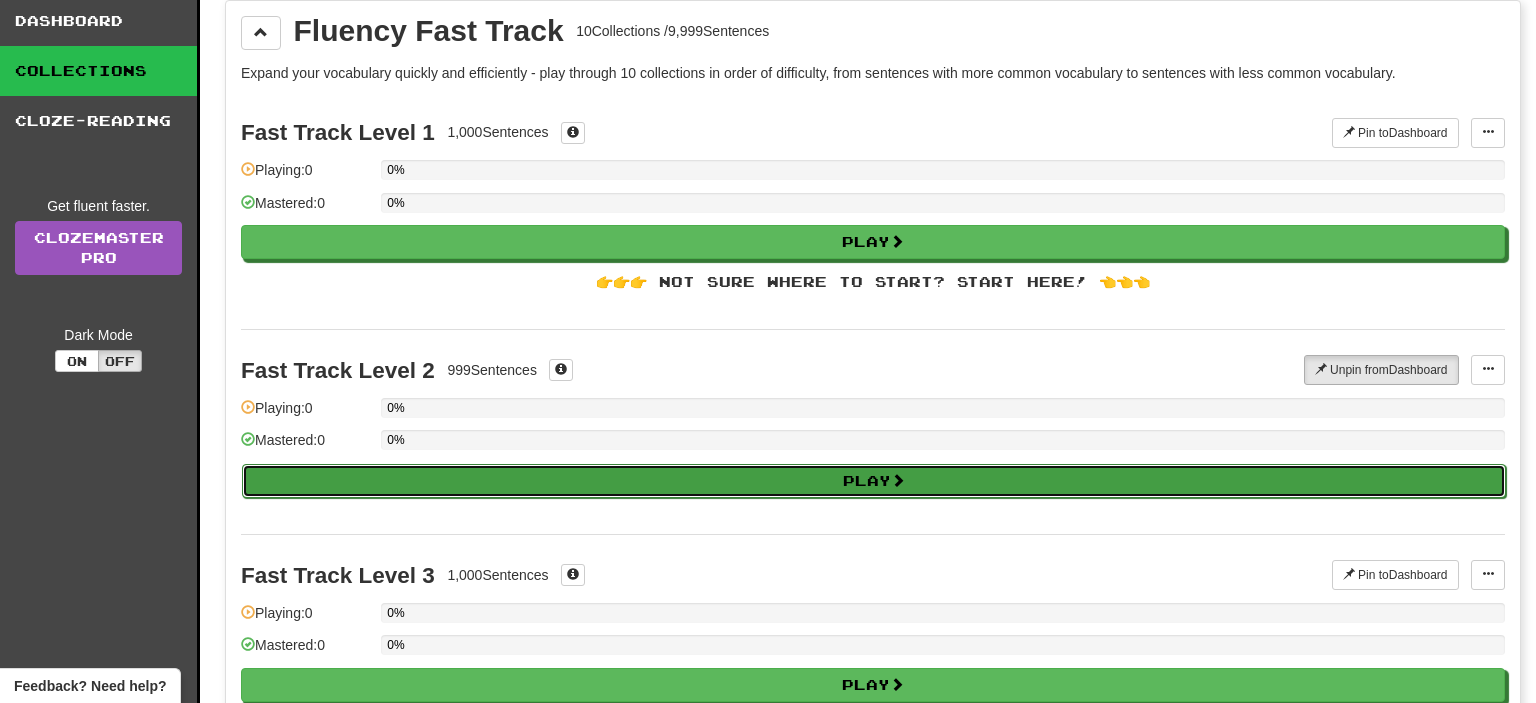 select on "**" 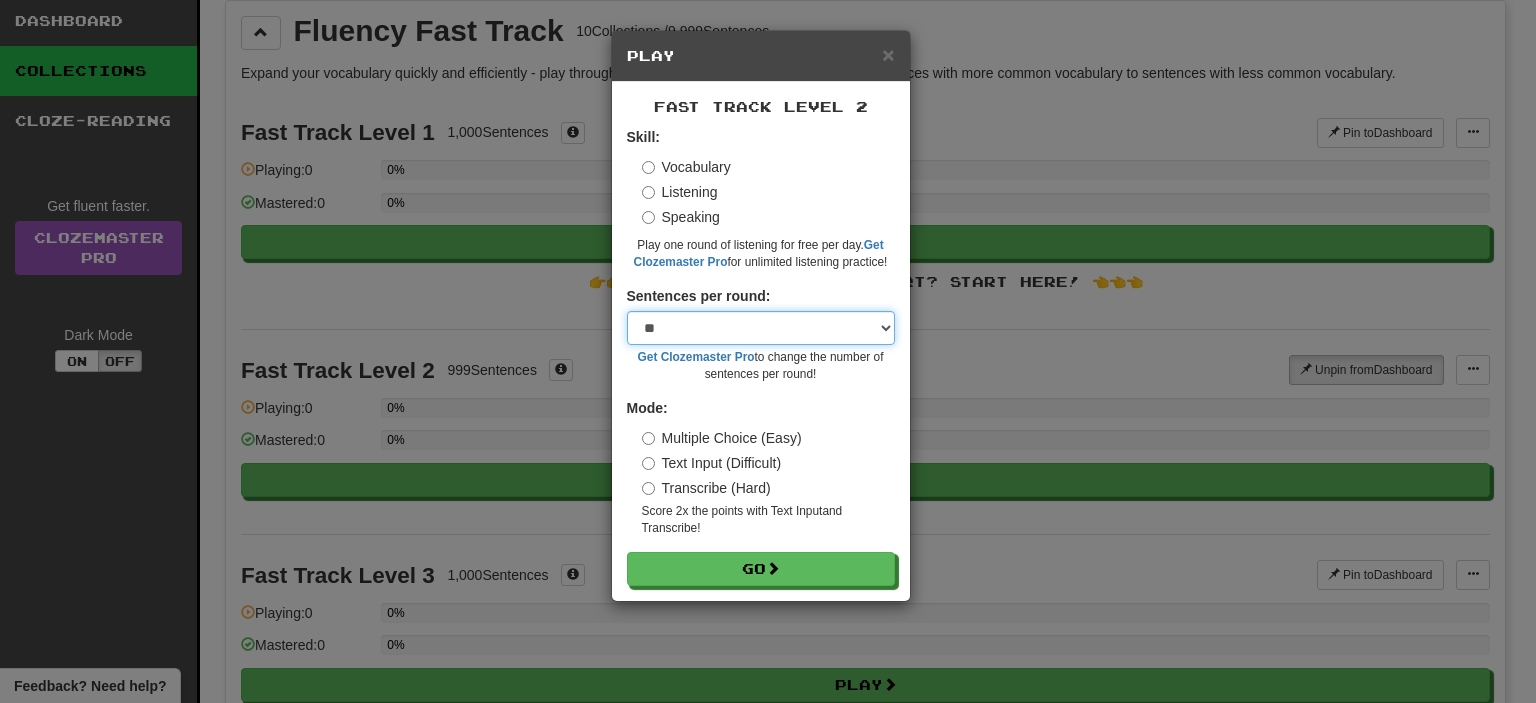 click on "* ** ** ** ** ** *** ********" at bounding box center (761, 328) 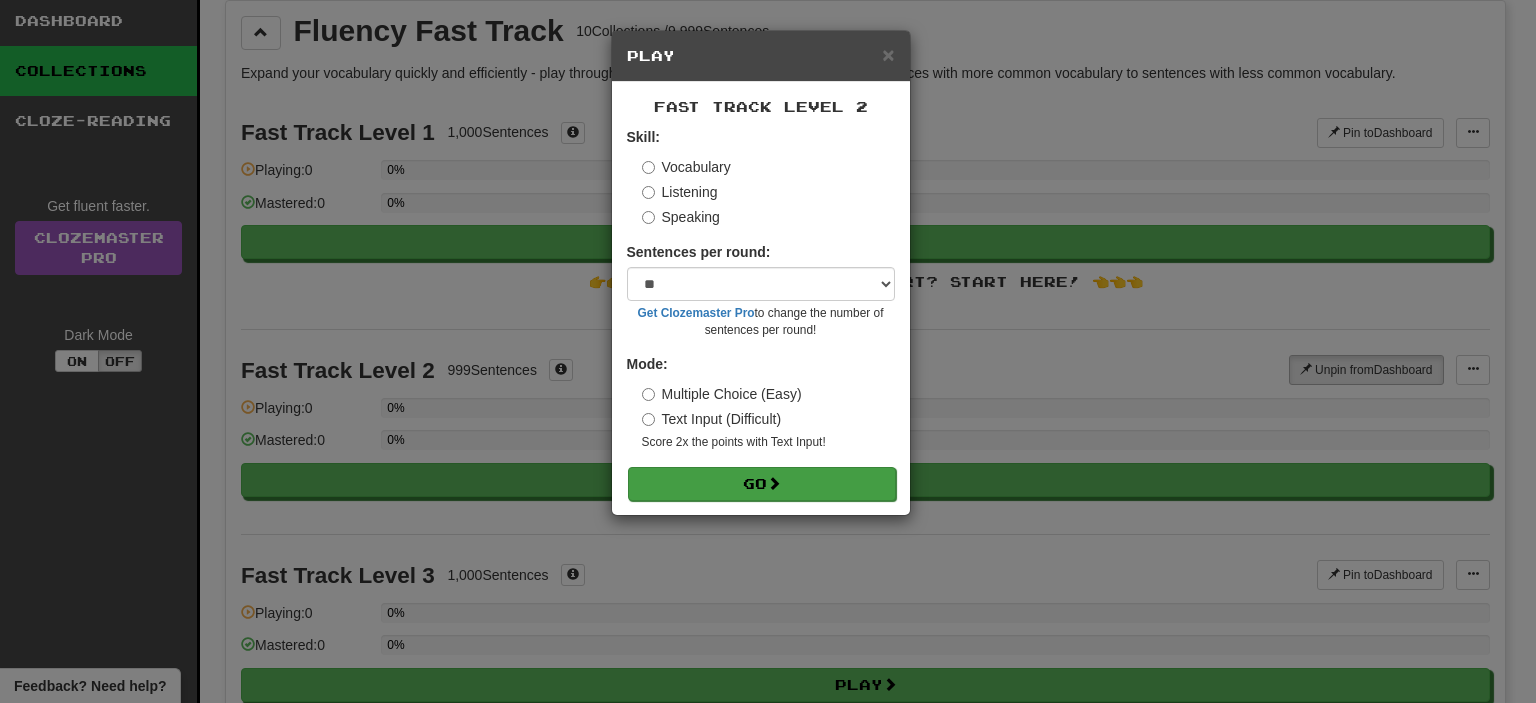 click on "Go" at bounding box center [762, 484] 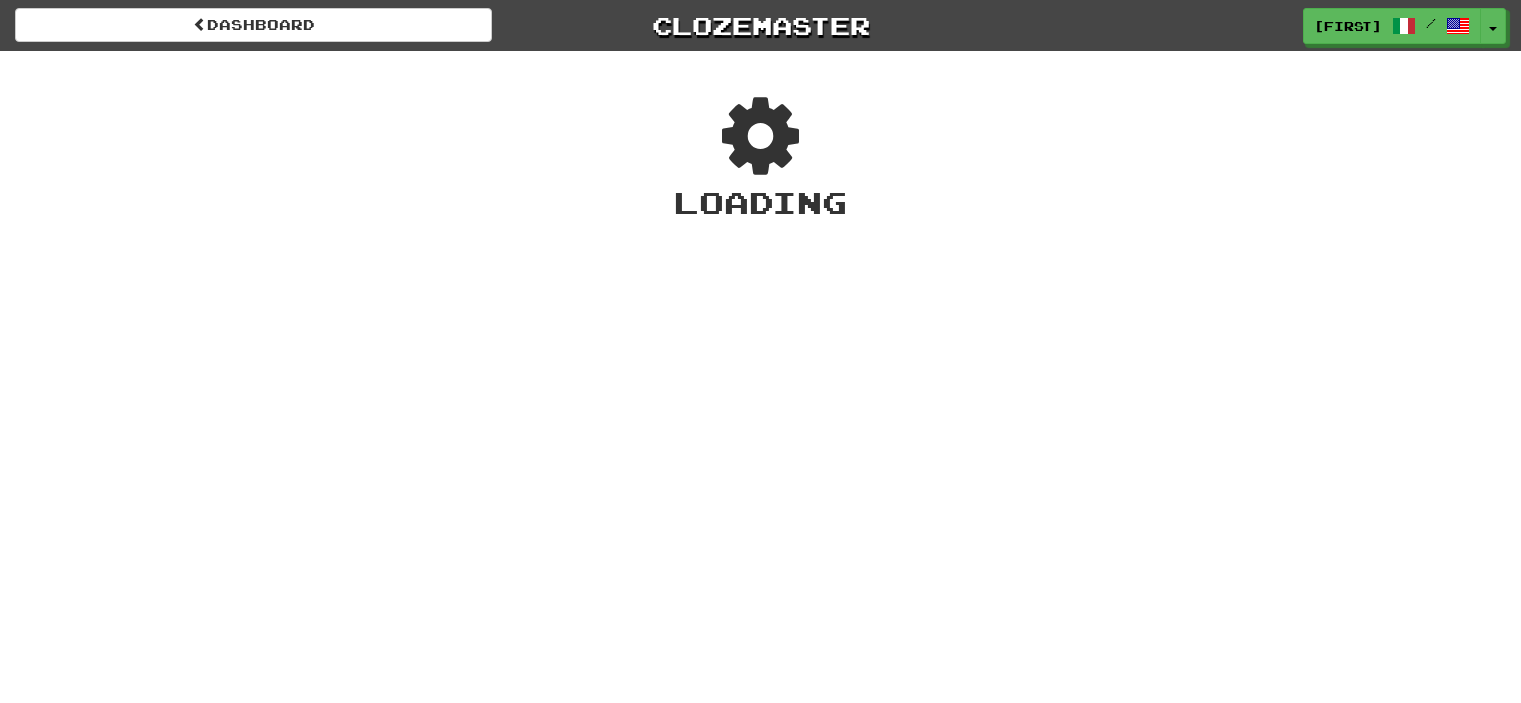 scroll, scrollTop: 0, scrollLeft: 0, axis: both 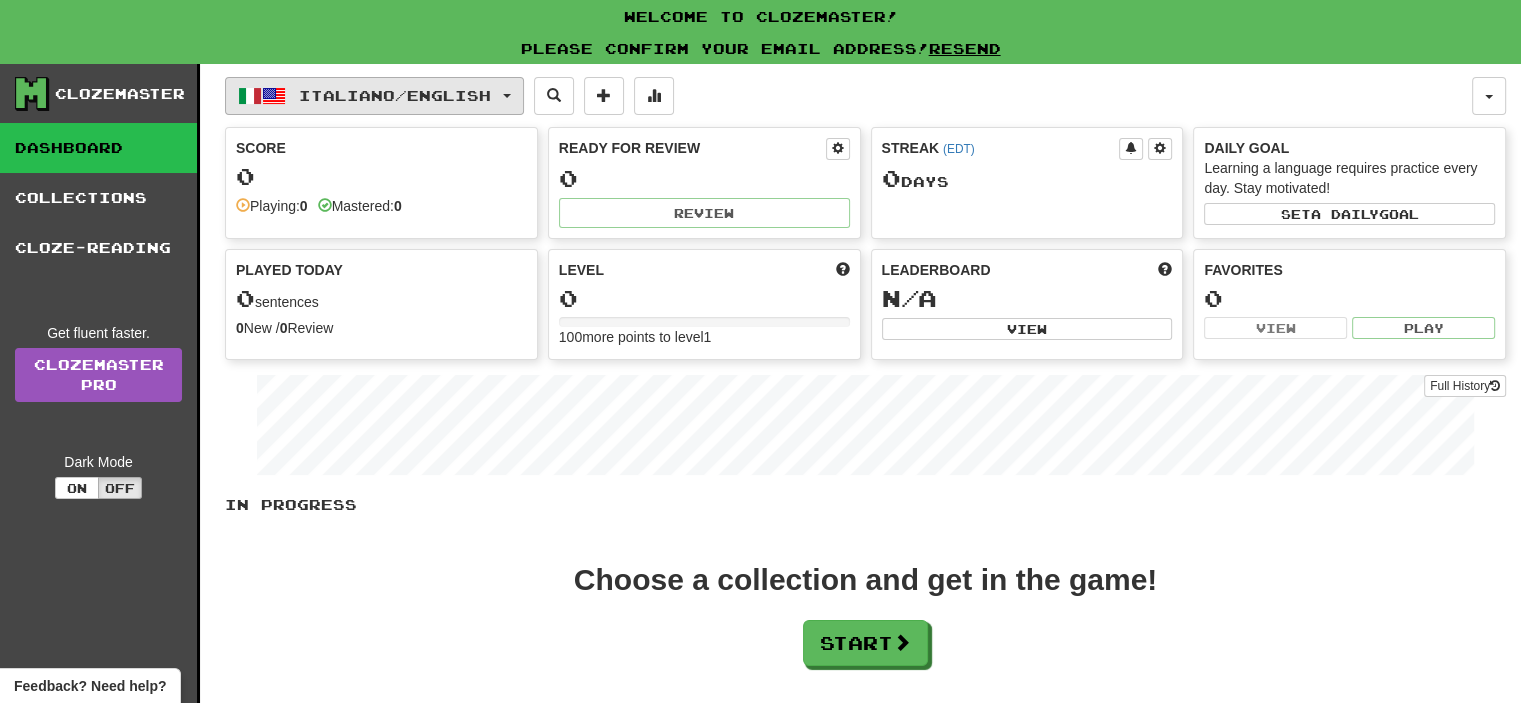 click on "Italiano  /  English" at bounding box center (395, 95) 